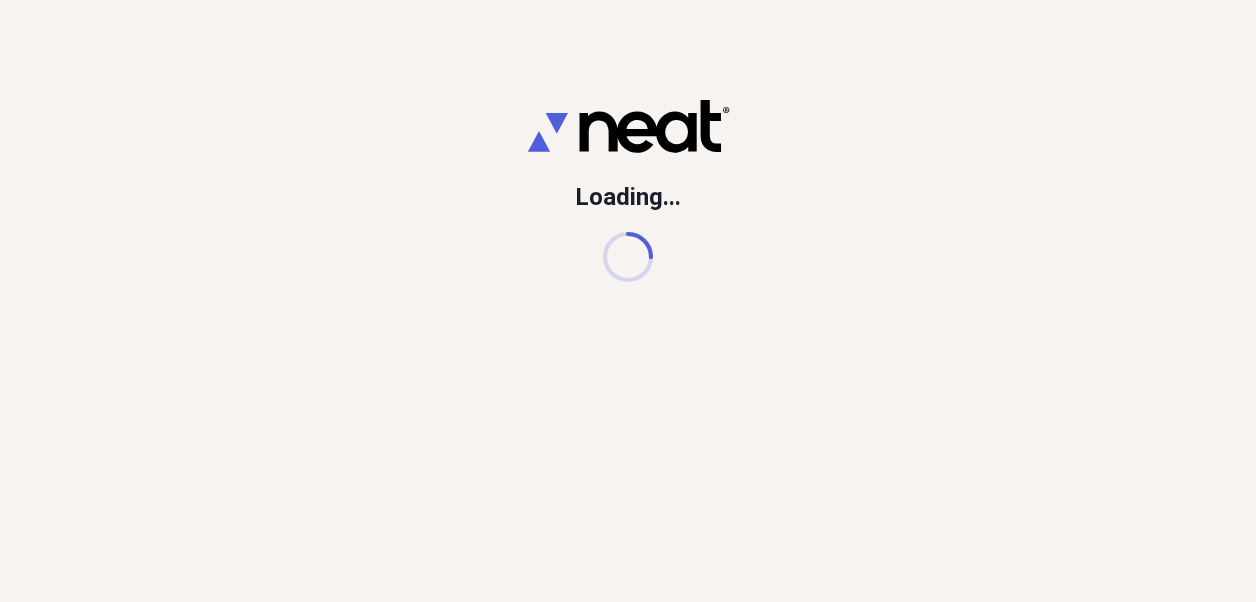scroll, scrollTop: 0, scrollLeft: 0, axis: both 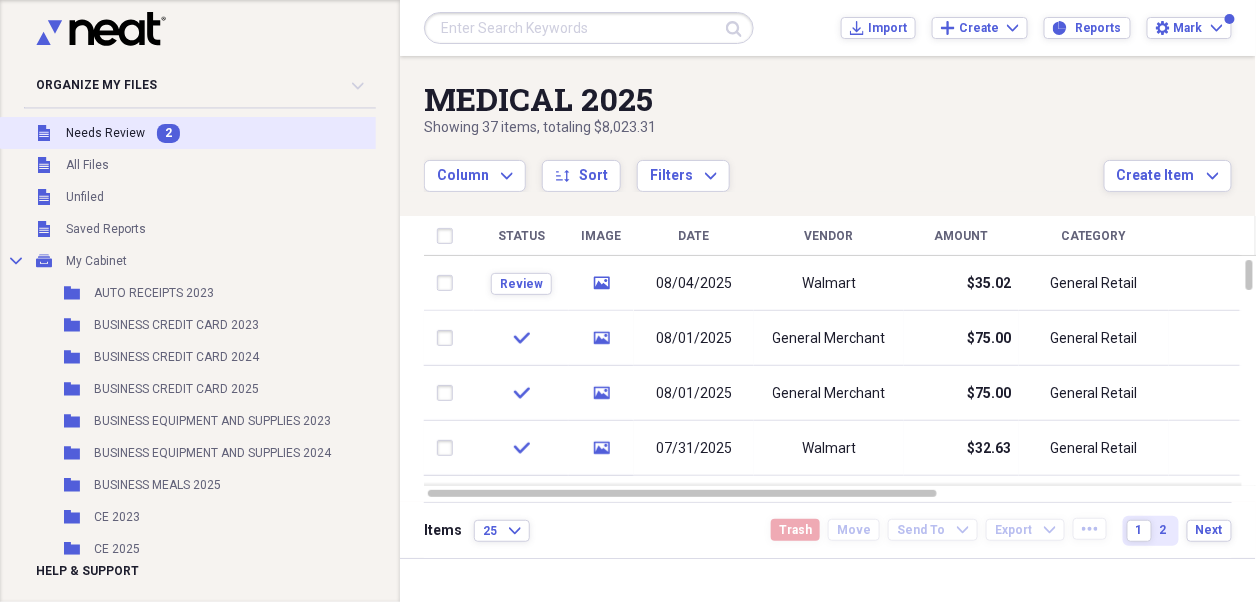 click on "Needs Review" at bounding box center (105, 133) 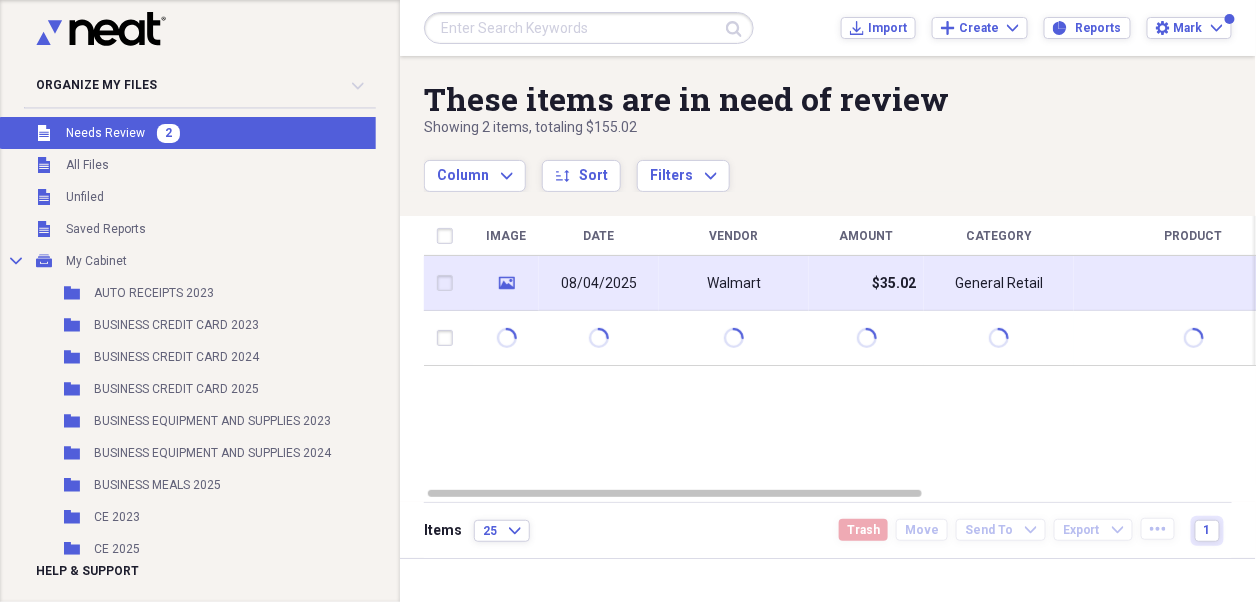 click on "08/04/2025" at bounding box center [599, 284] 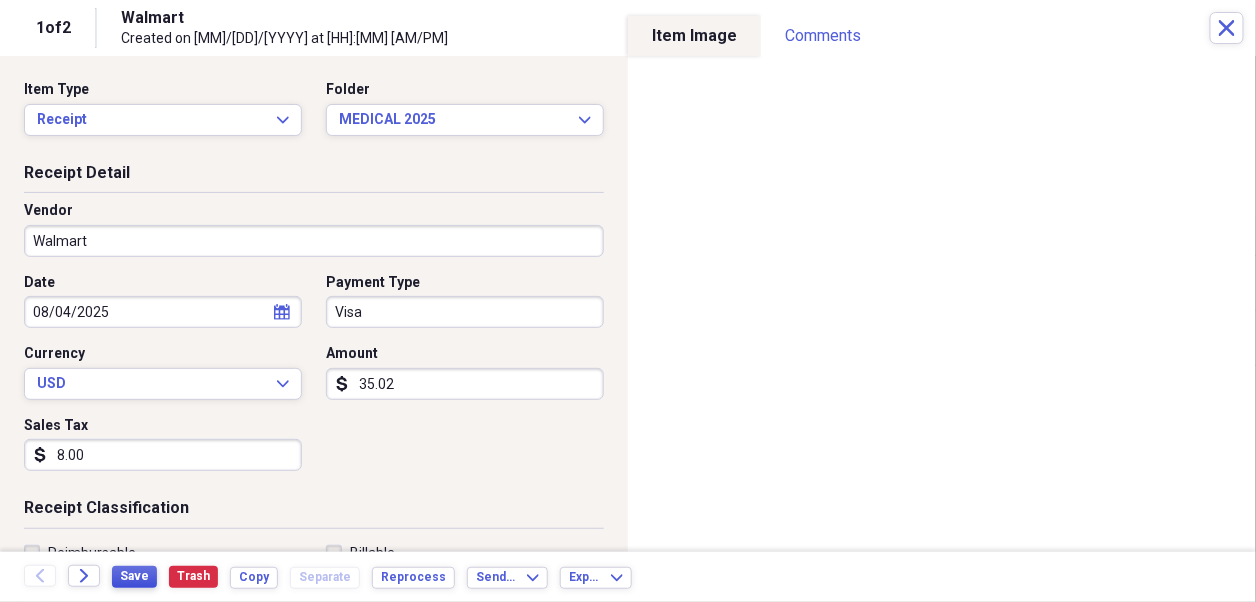 click on "Save" at bounding box center [134, 576] 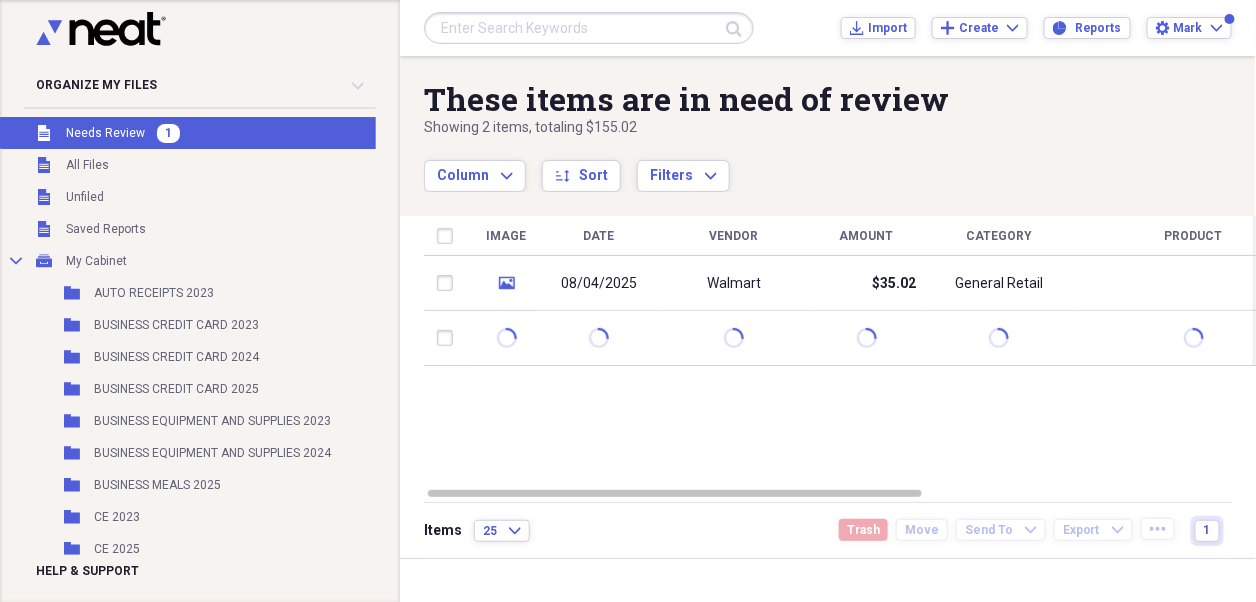 click on "Needs Review" at bounding box center (105, 133) 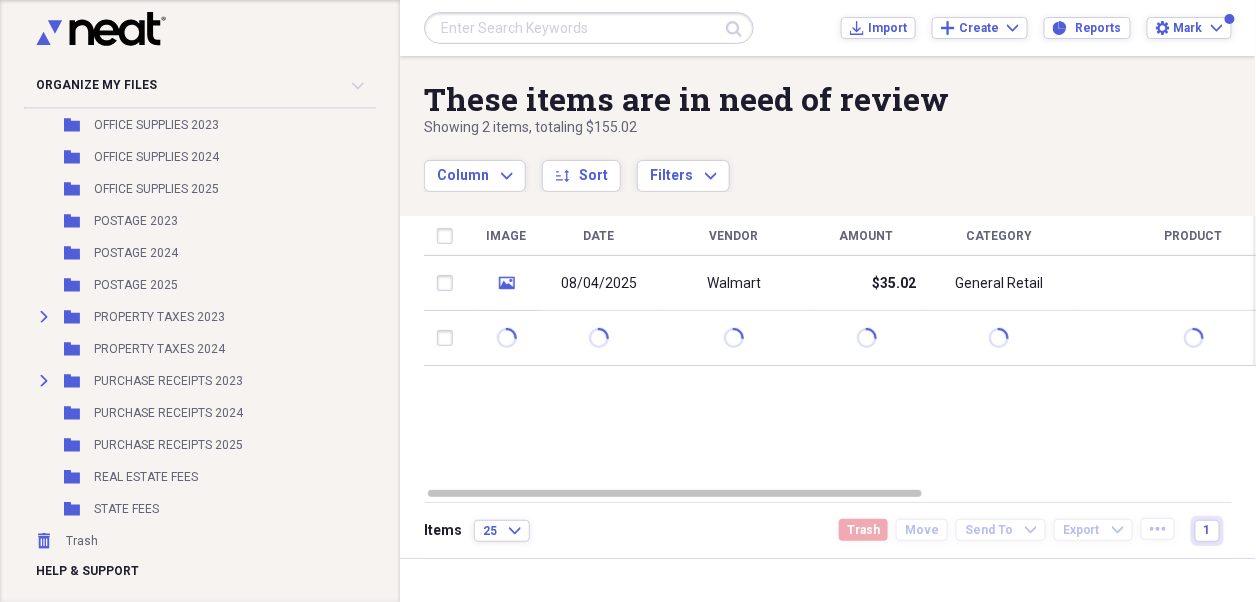 scroll, scrollTop: 950, scrollLeft: 0, axis: vertical 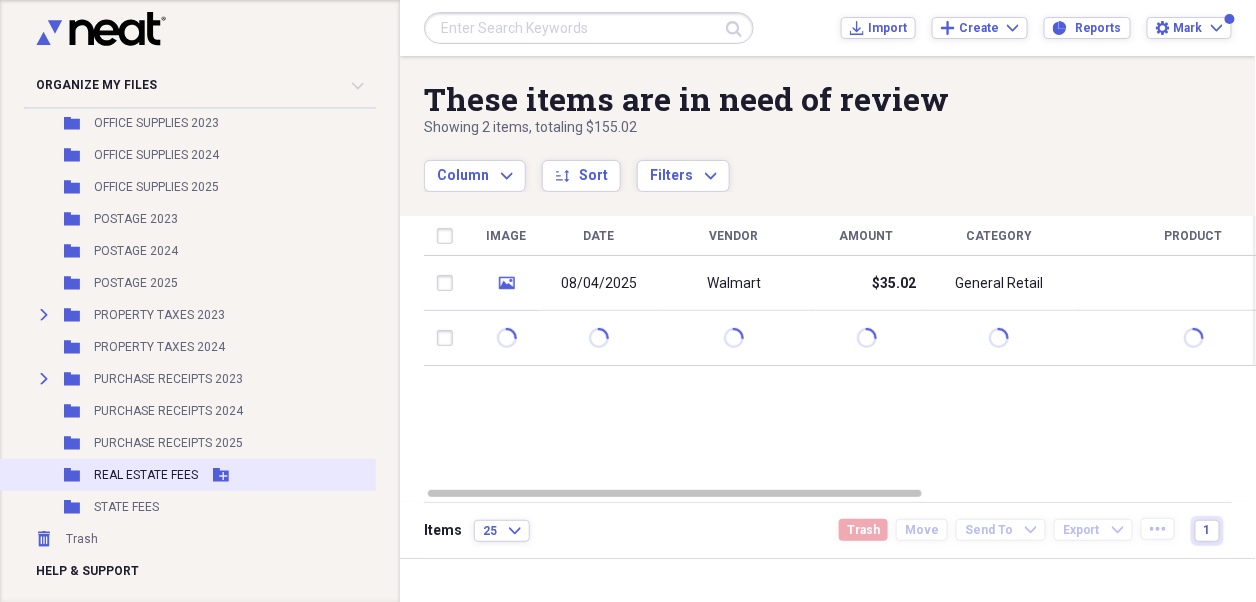 click on "REAL ESTATE FEES" at bounding box center [146, 475] 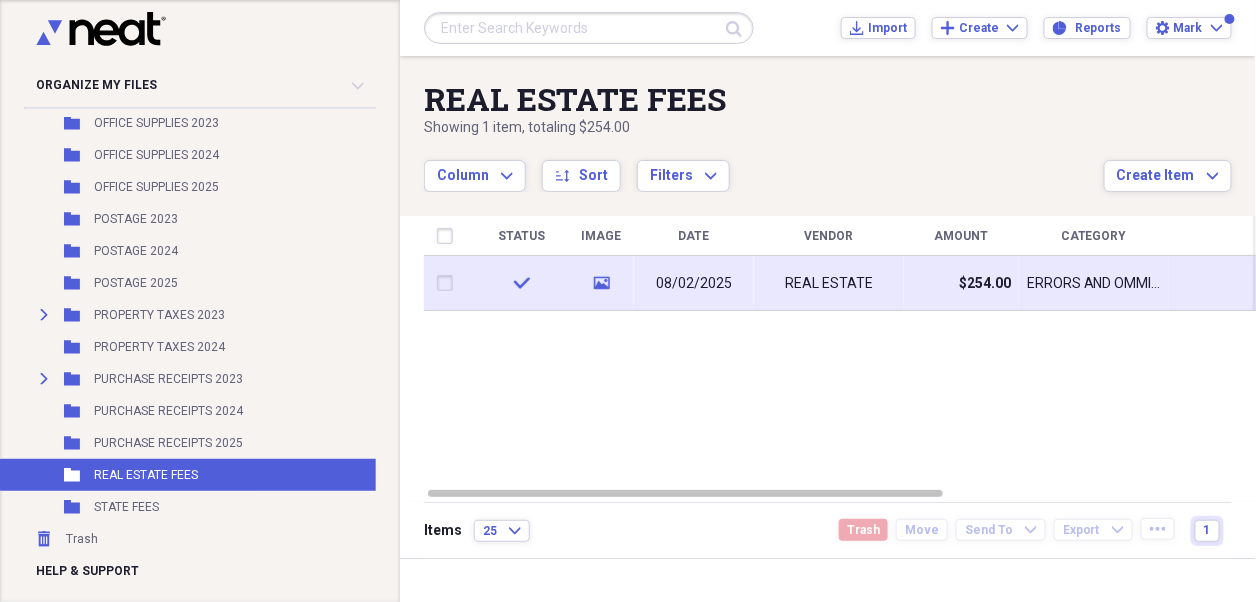 click on "08/02/2025" at bounding box center [694, 284] 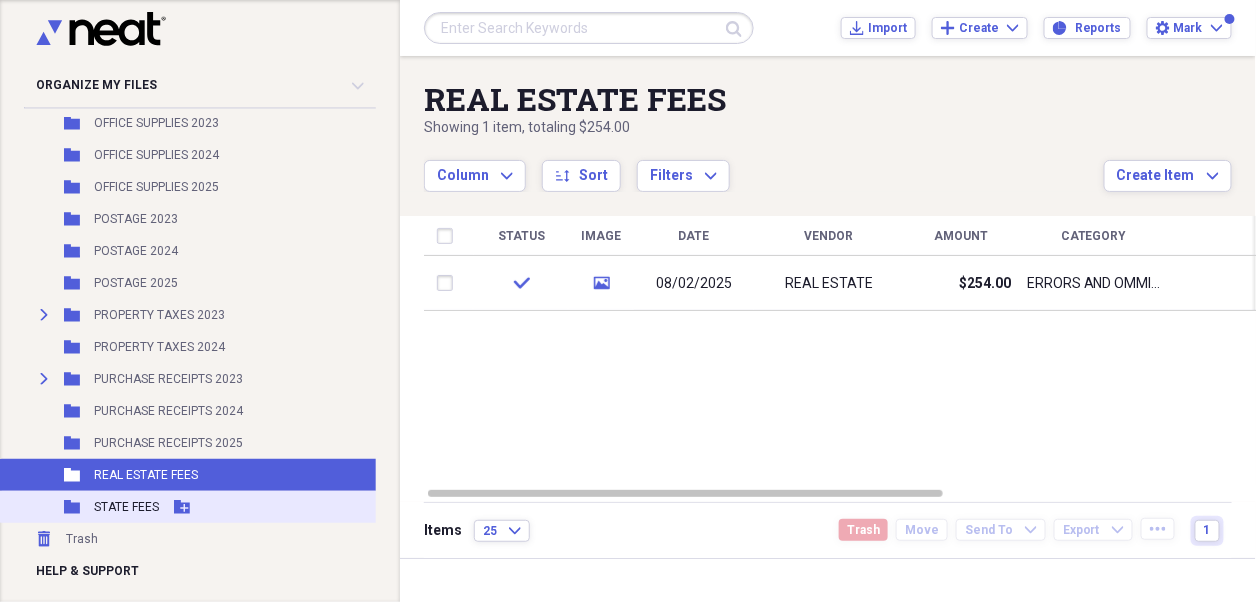 click on "STATE FEES" at bounding box center (126, 507) 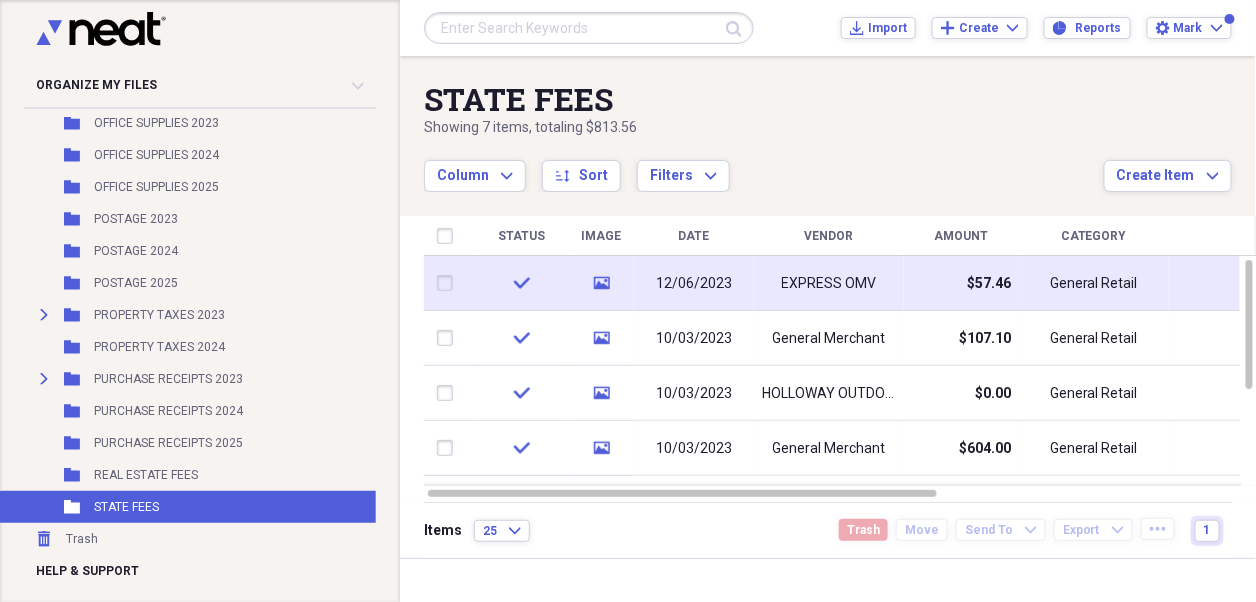click on "12/06/2023" at bounding box center [694, 284] 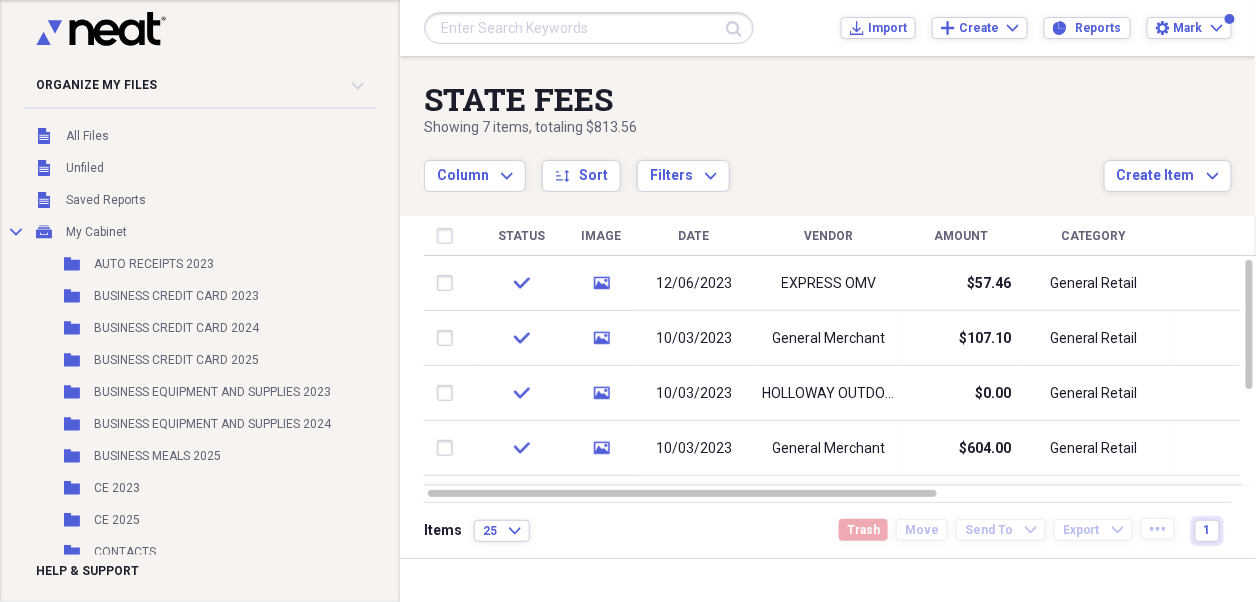 scroll, scrollTop: 0, scrollLeft: 0, axis: both 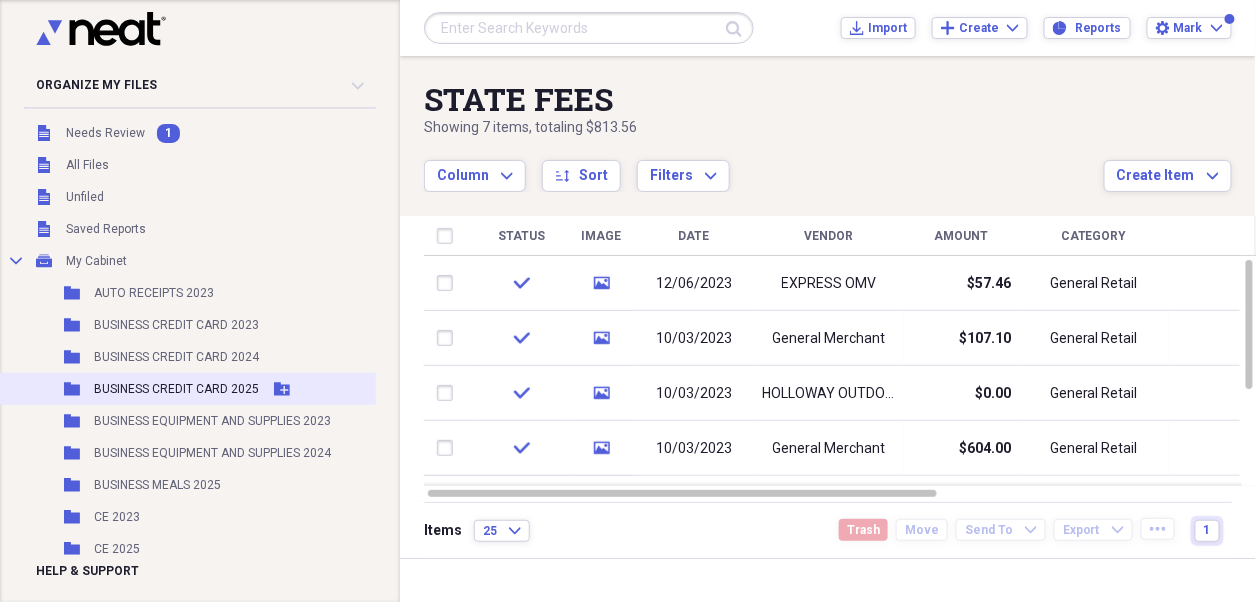 click on "BUSINESS CREDIT CARD 2025" at bounding box center (176, 389) 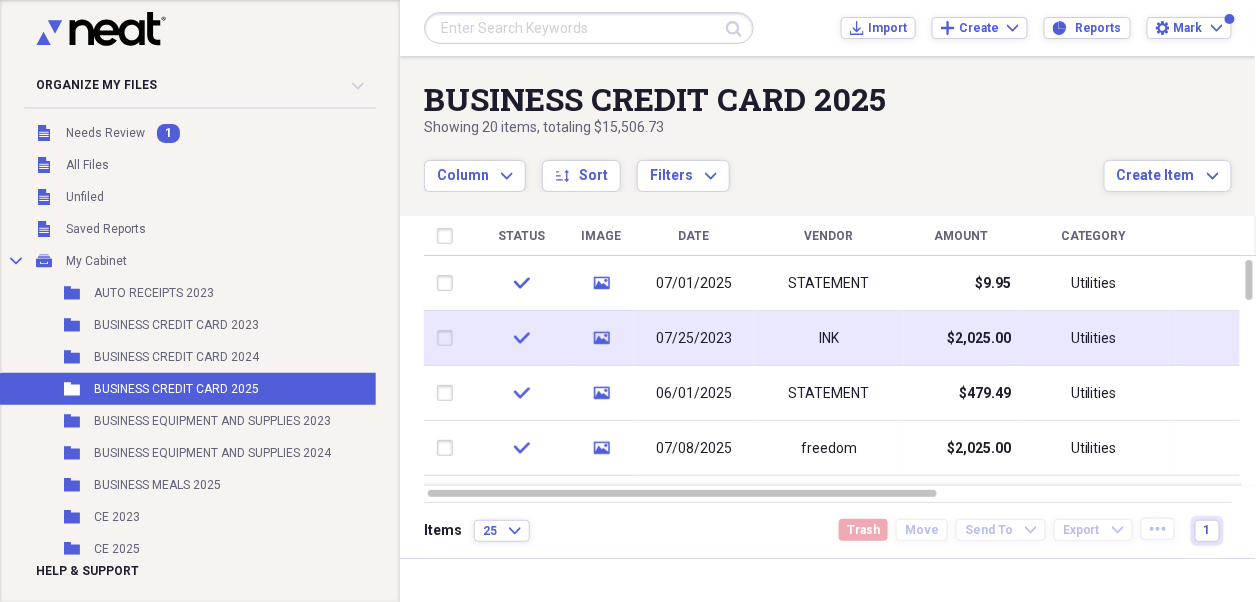 click on "07/25/2023" at bounding box center [694, 339] 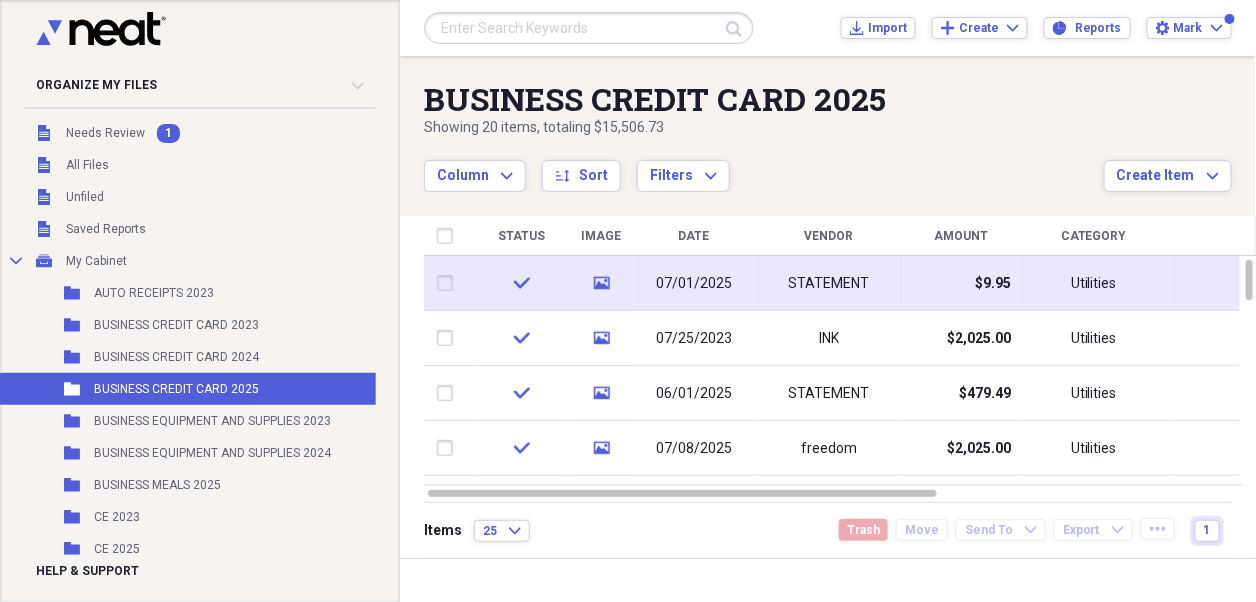 click on "07/01/2025" at bounding box center [694, 284] 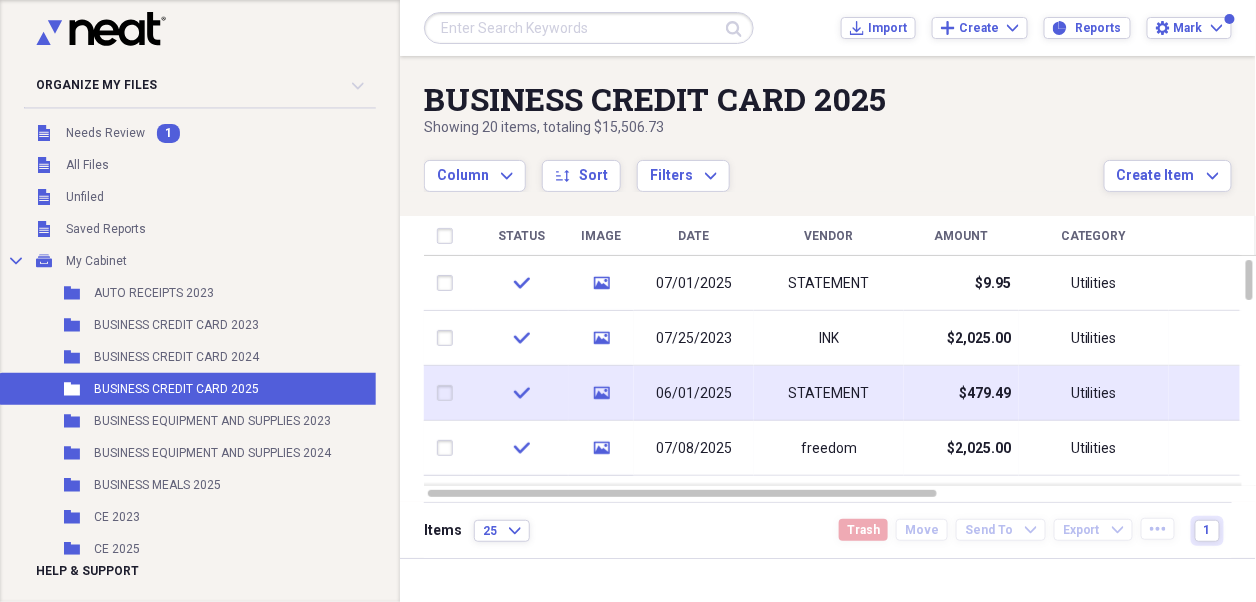 click on "06/01/2025" at bounding box center (694, 394) 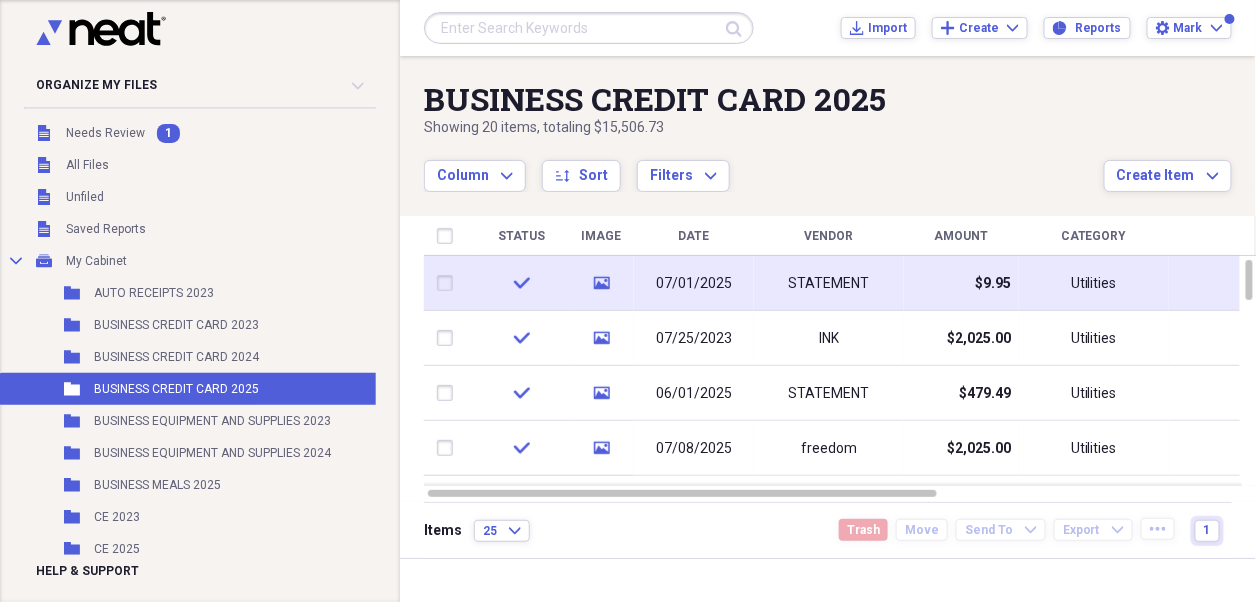 click on "07/01/2025" at bounding box center (694, 284) 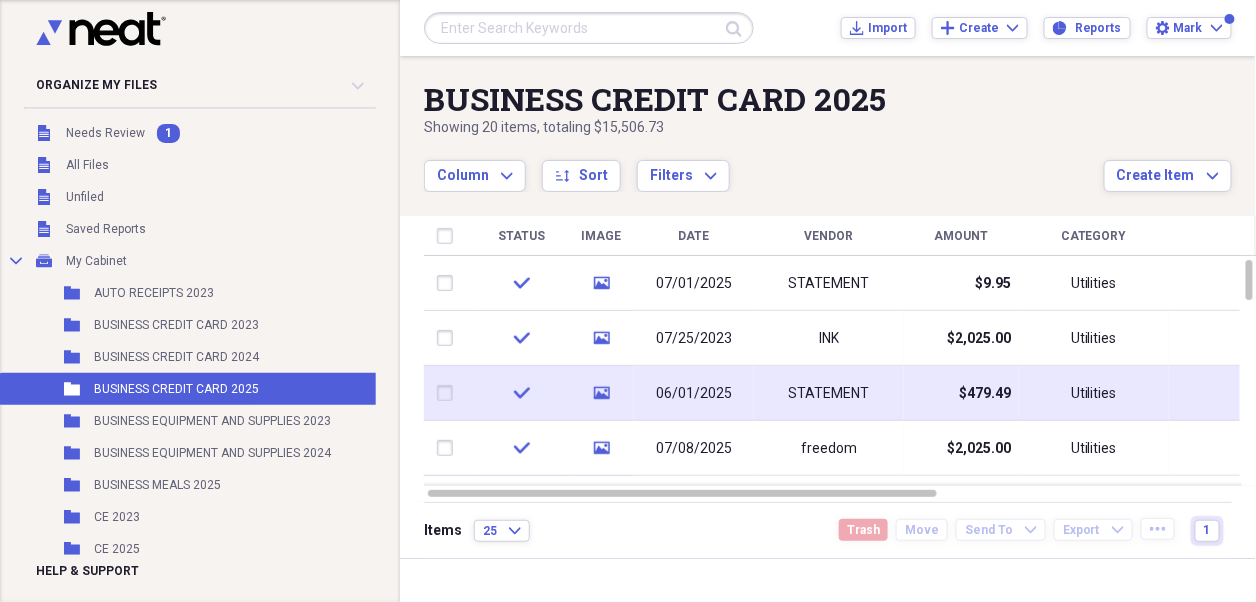 click on "06/01/2025" at bounding box center (694, 394) 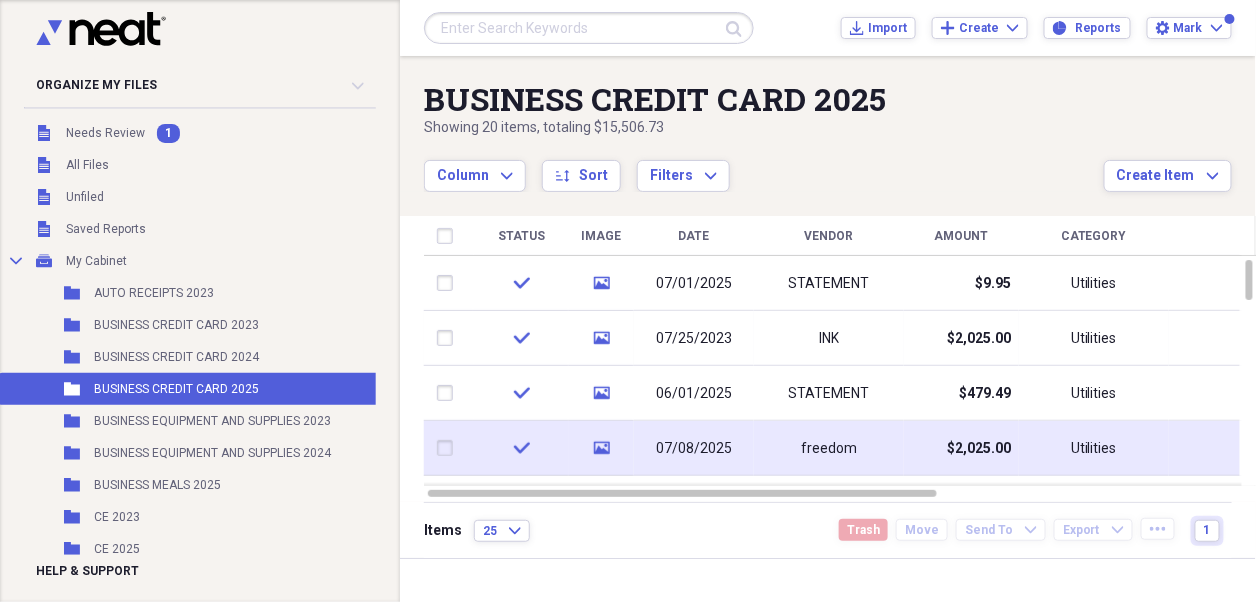 click on "07/08/2025" at bounding box center [694, 449] 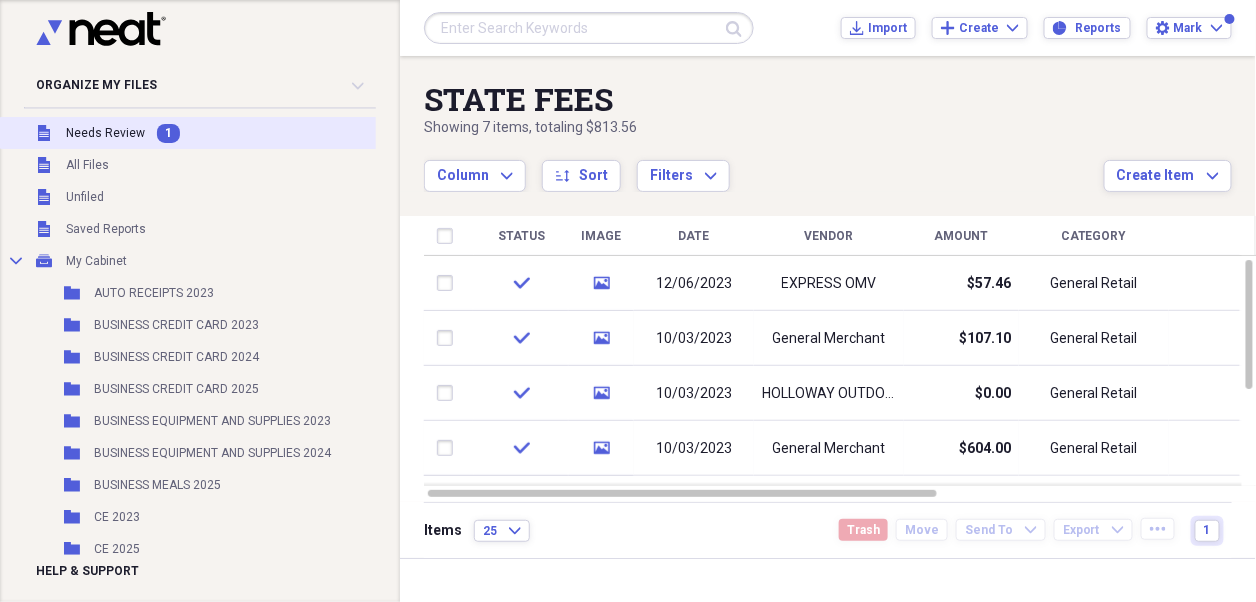 click on "Needs Review" at bounding box center (105, 133) 